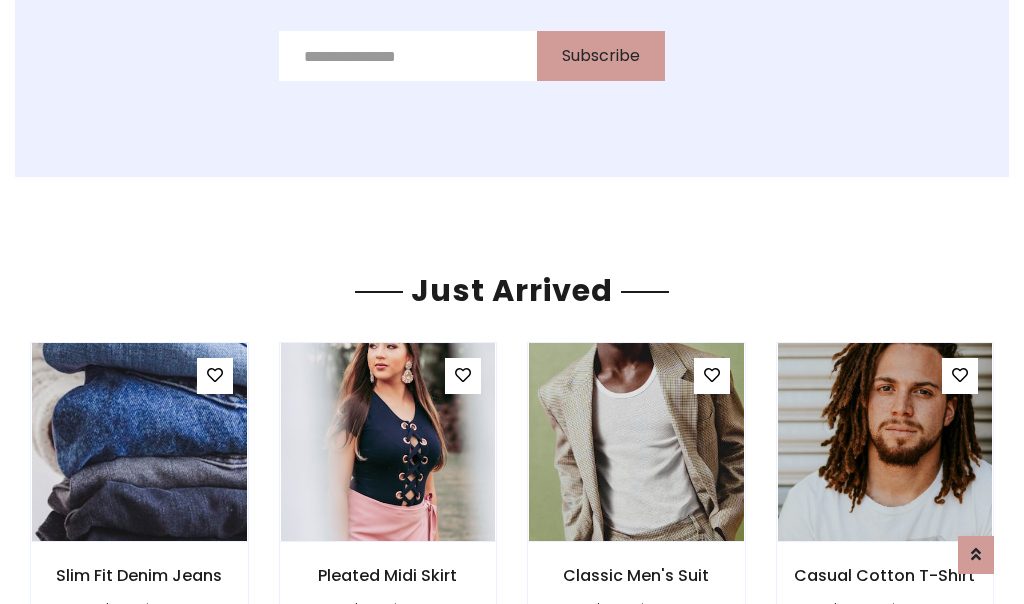 scroll, scrollTop: 2125, scrollLeft: 0, axis: vertical 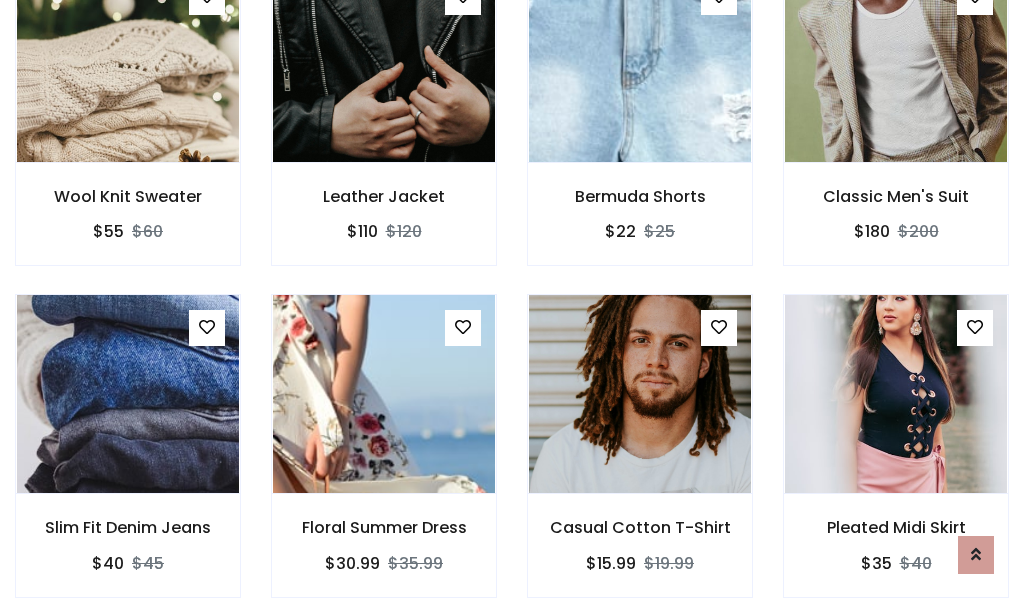 click on "Casual Cotton T-Shirt
$15.99
$19.99" at bounding box center (640, 459) 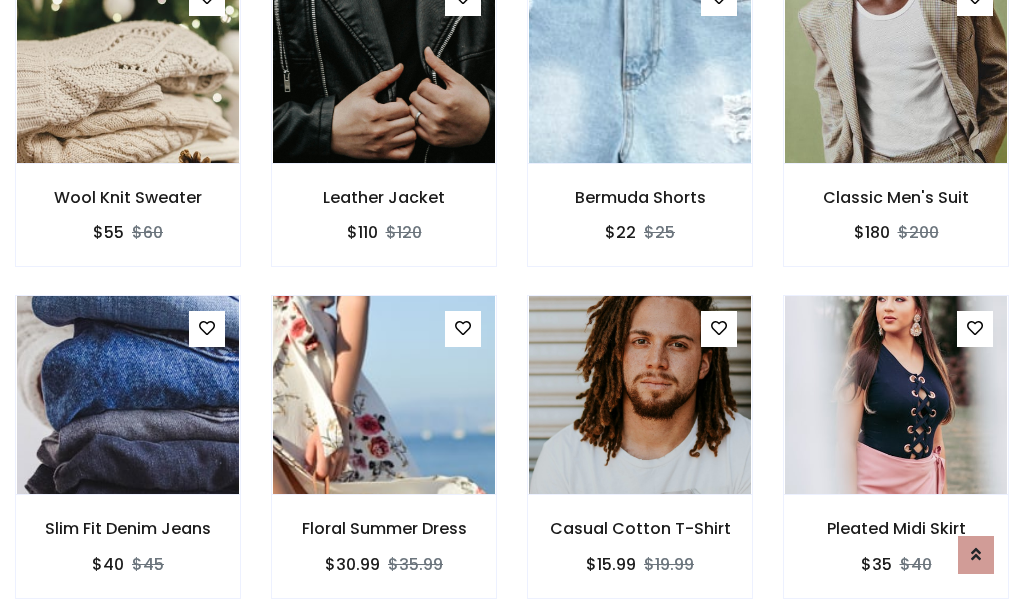 click on "Casual Cotton T-Shirt
$15.99
$19.99" at bounding box center [640, 460] 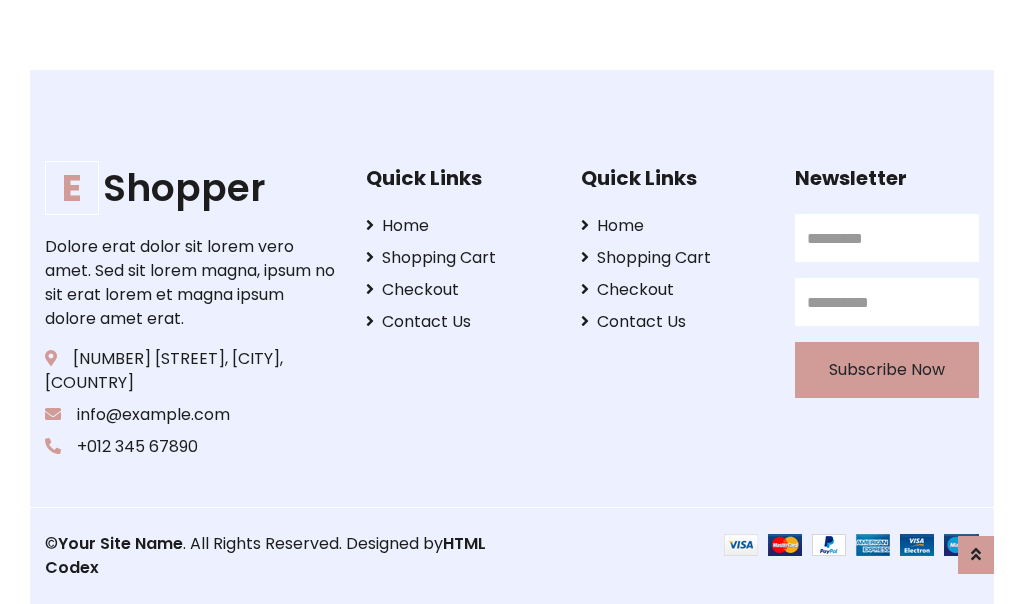 scroll, scrollTop: 3807, scrollLeft: 0, axis: vertical 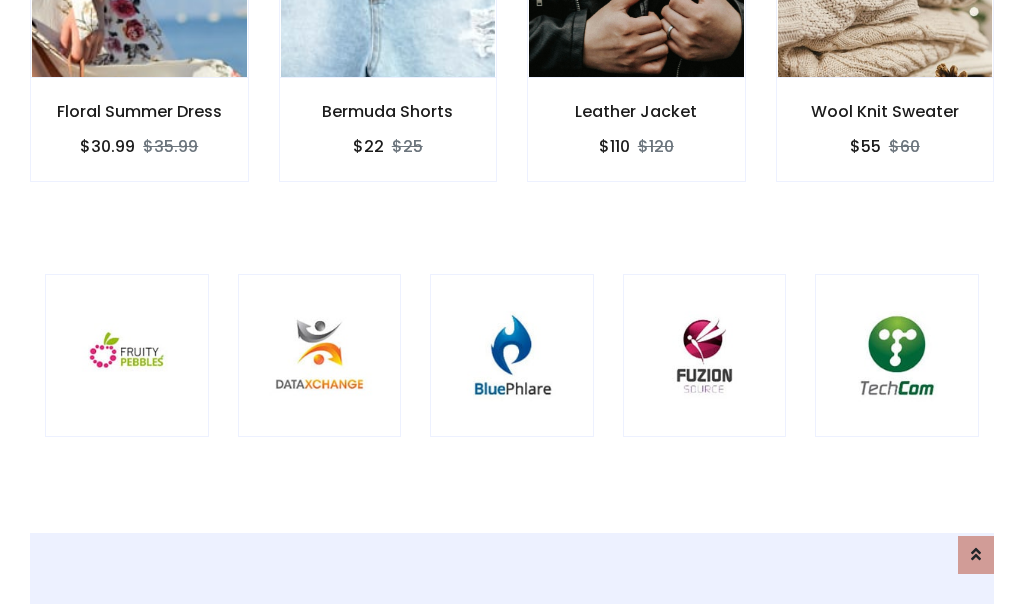 click at bounding box center [512, 356] 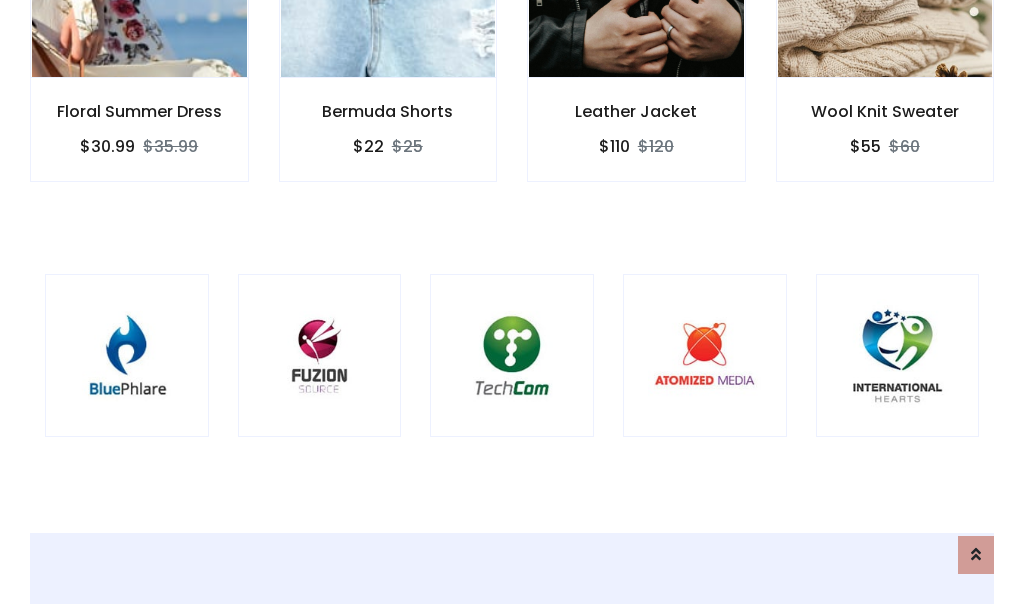 click at bounding box center (512, 356) 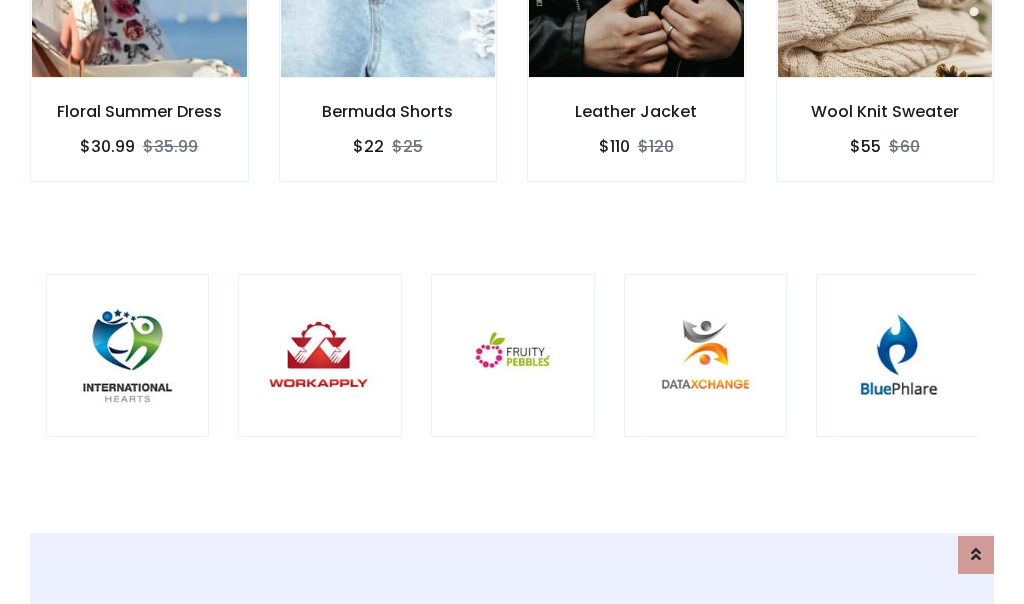 scroll, scrollTop: 0, scrollLeft: 0, axis: both 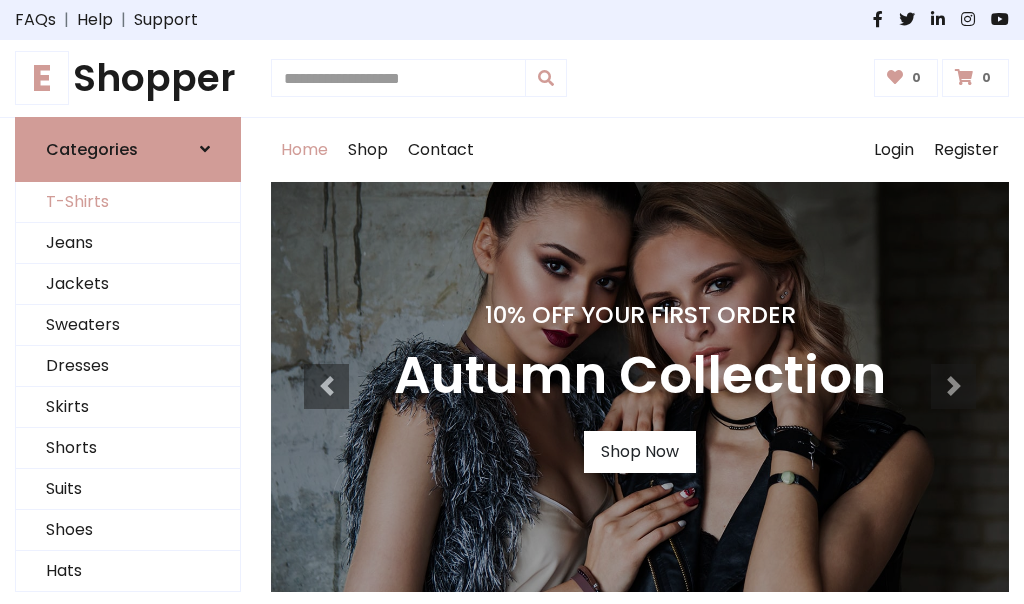click on "T-Shirts" at bounding box center [128, 202] 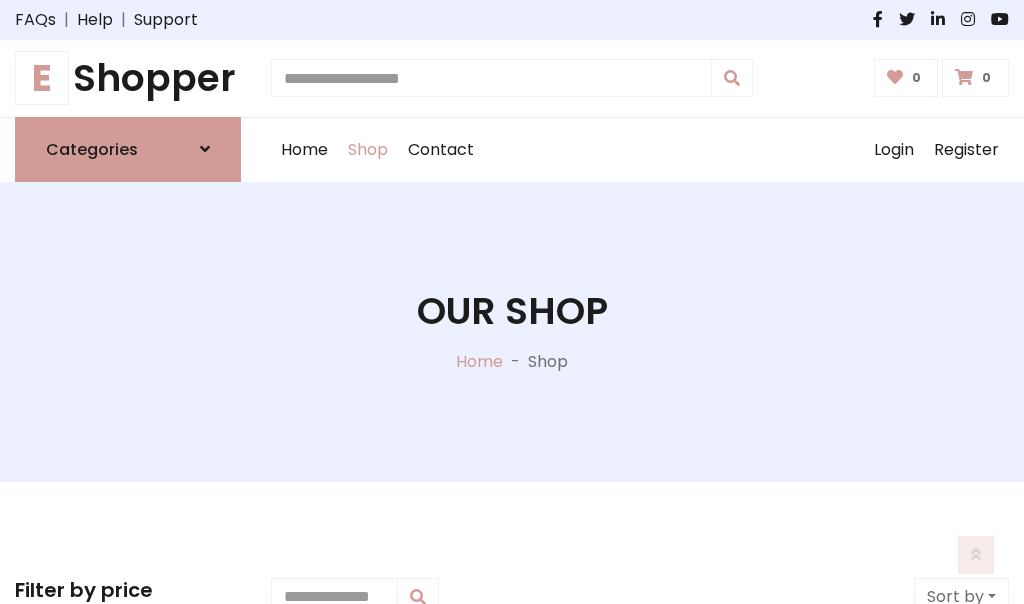 scroll, scrollTop: 802, scrollLeft: 0, axis: vertical 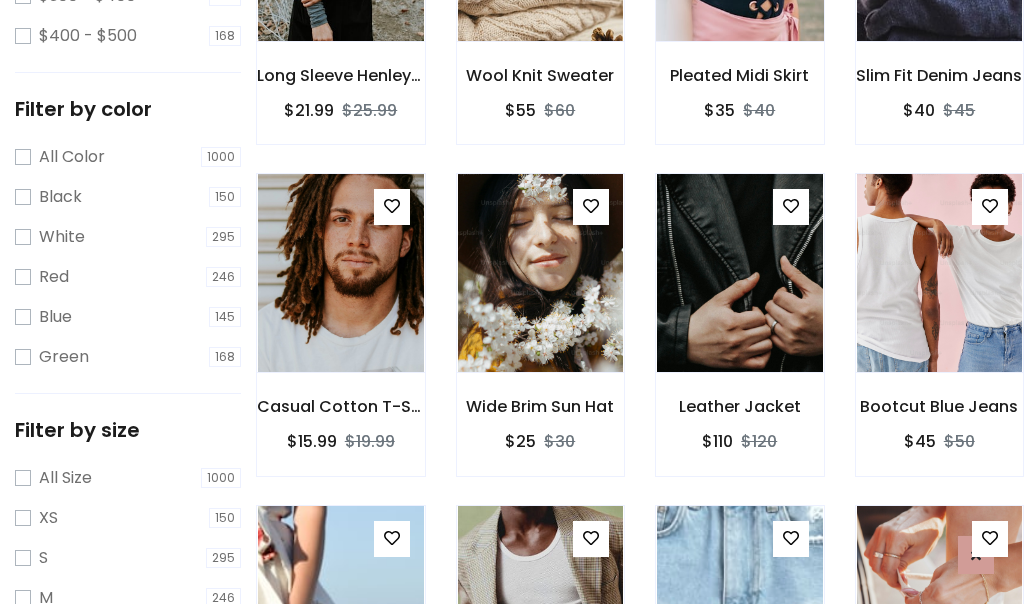click at bounding box center (739, -58) 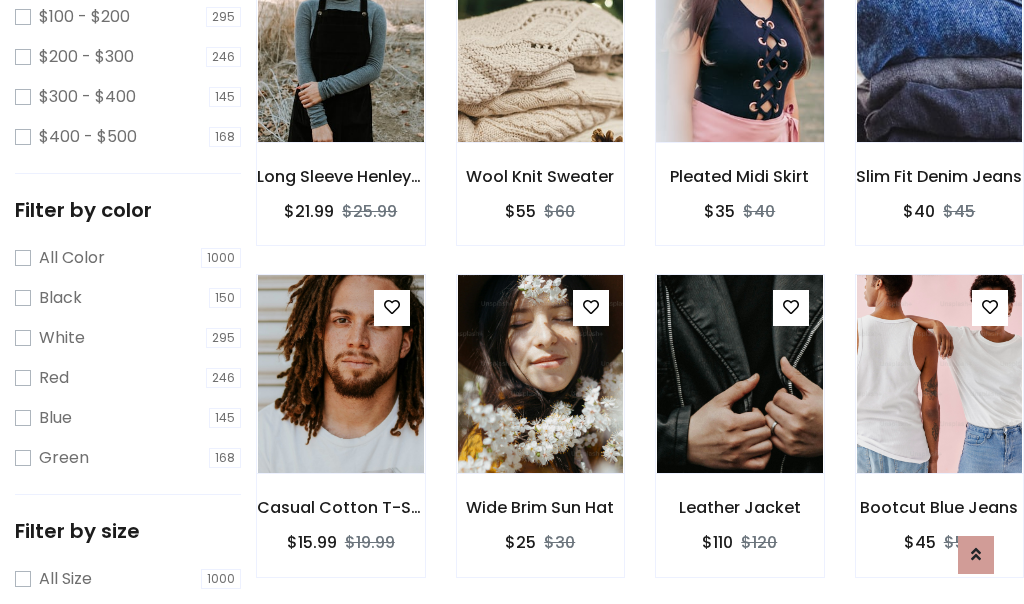 scroll, scrollTop: 101, scrollLeft: 0, axis: vertical 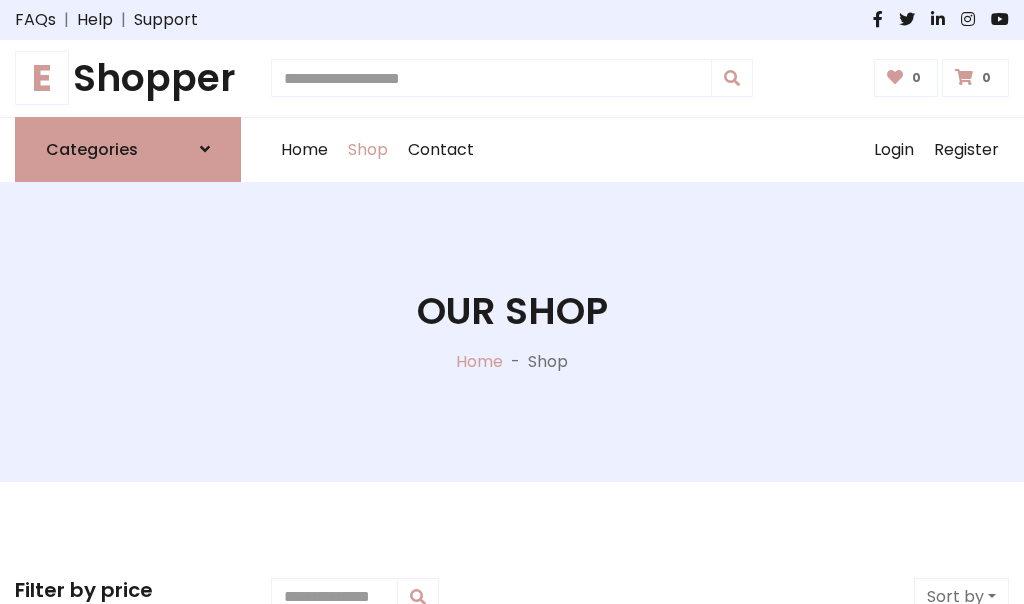 click on "E Shopper" at bounding box center [128, 78] 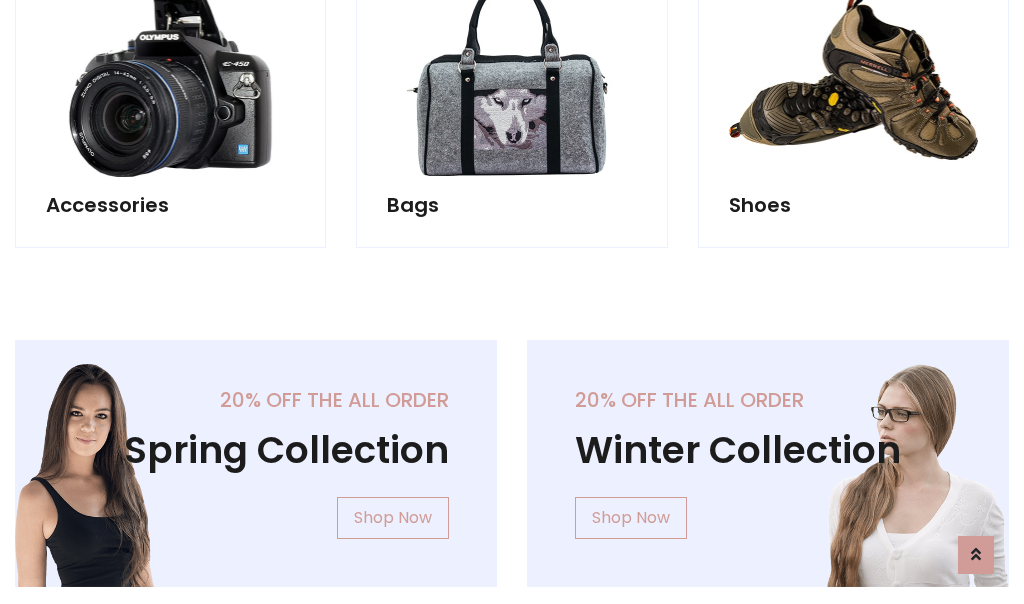 scroll, scrollTop: 1943, scrollLeft: 0, axis: vertical 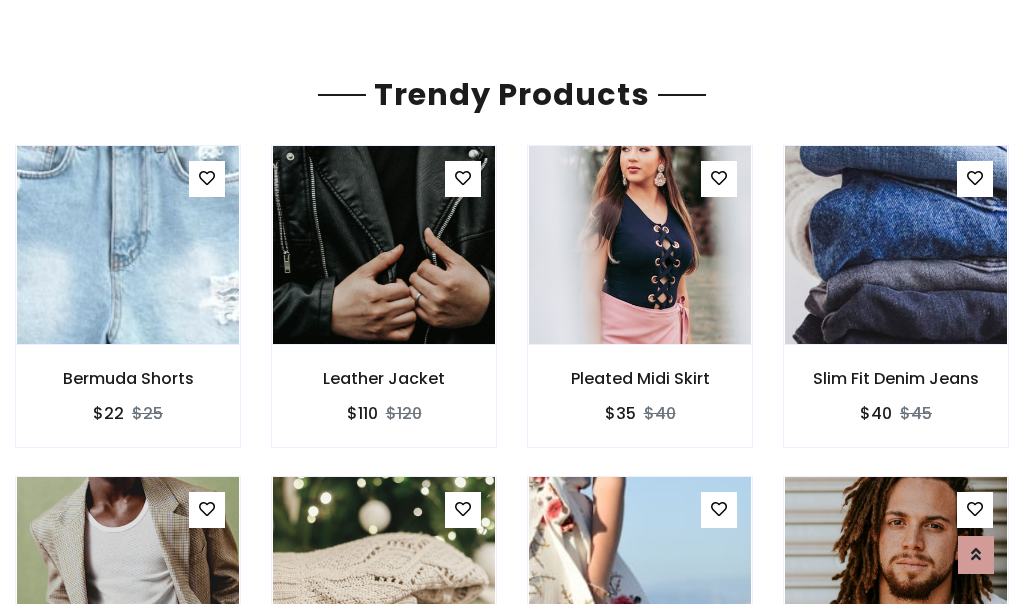click on "Shop" at bounding box center (368, -1793) 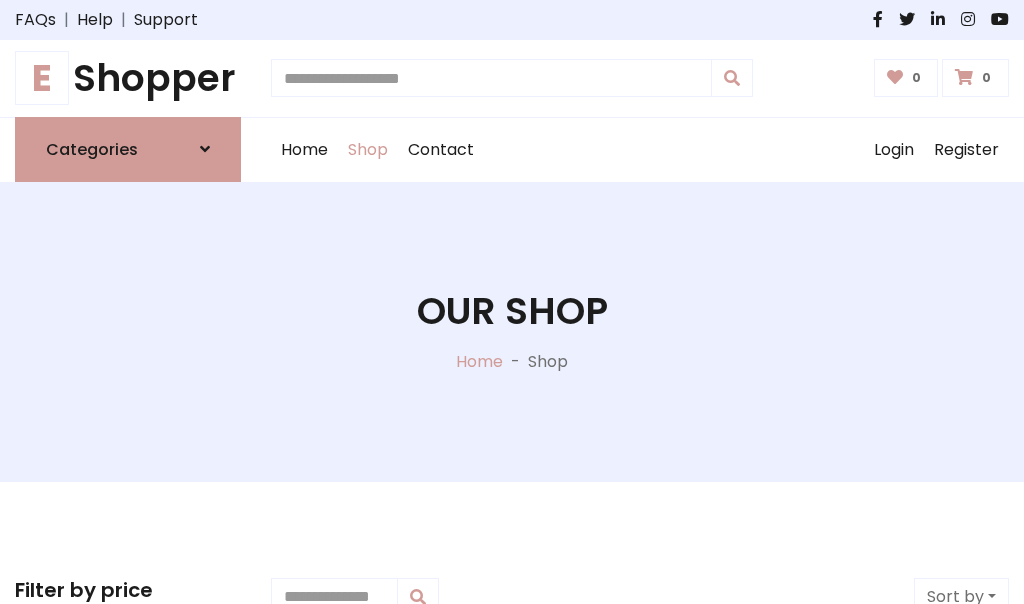 scroll, scrollTop: 0, scrollLeft: 0, axis: both 